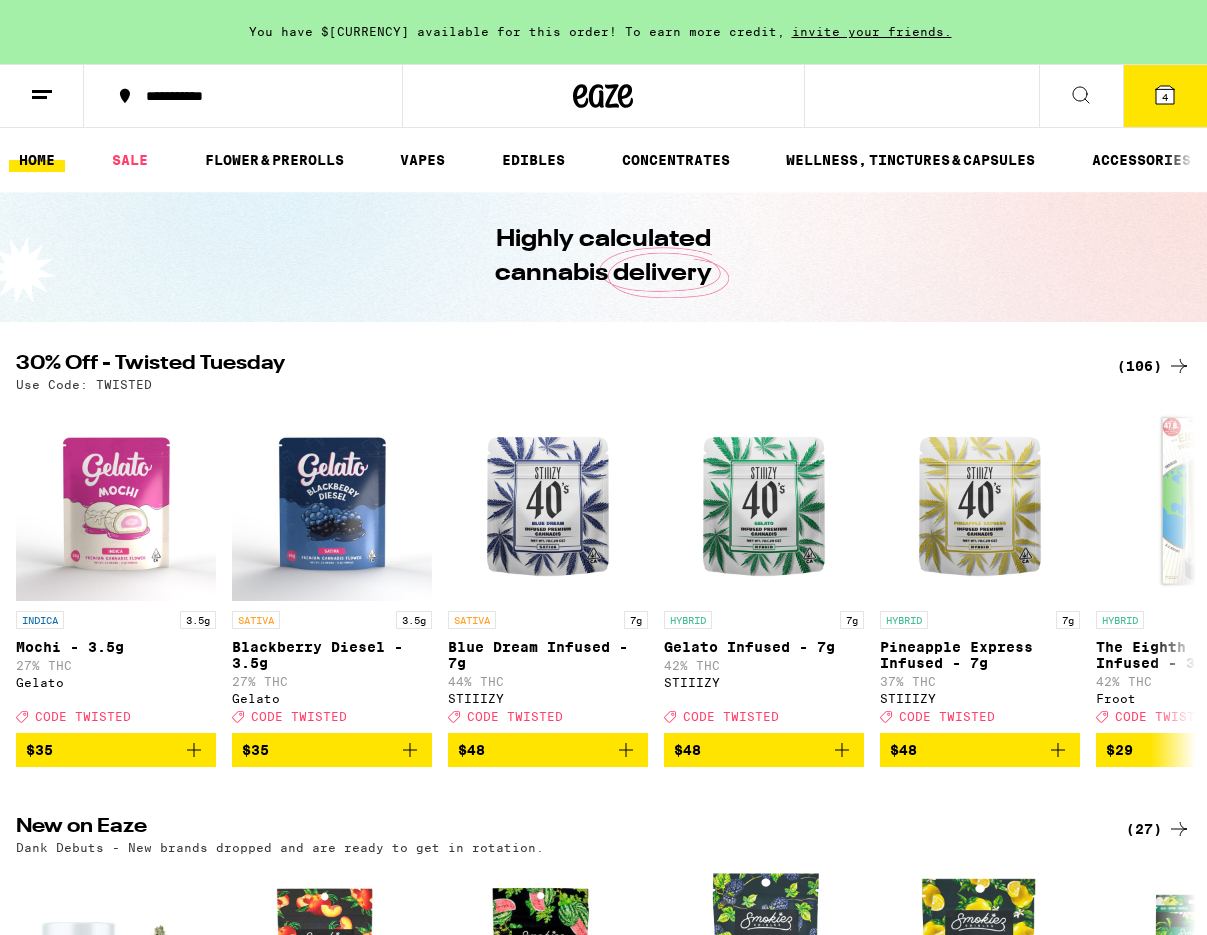 scroll, scrollTop: 0, scrollLeft: 0, axis: both 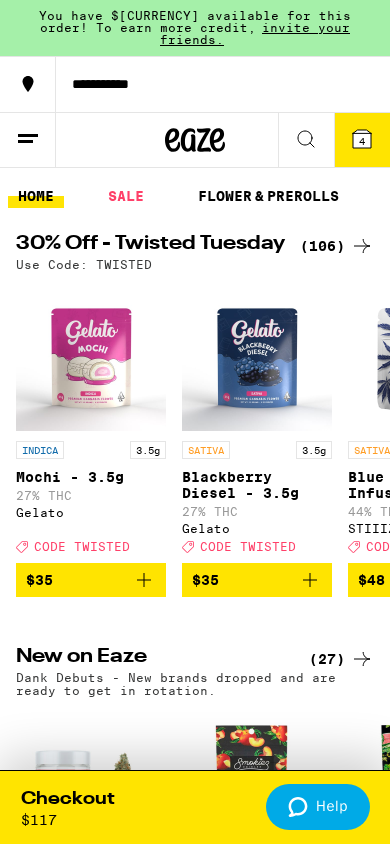 click 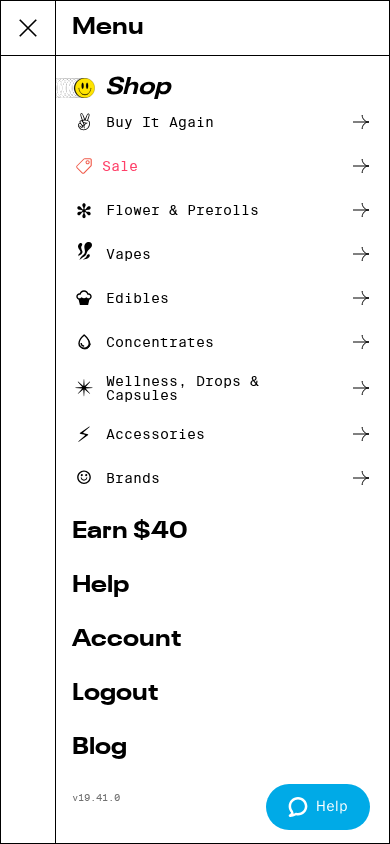 click 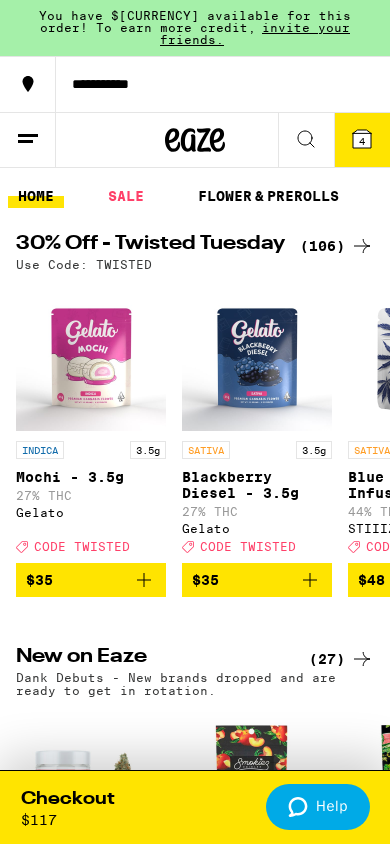 click on "(106)" at bounding box center [337, 246] 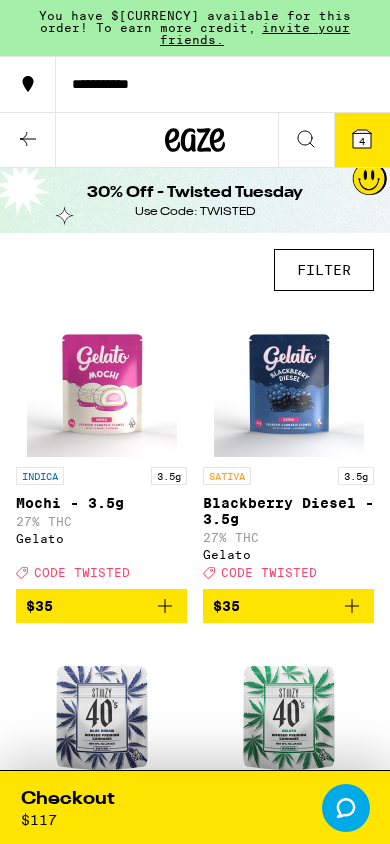 click on "FILTER" at bounding box center (324, 270) 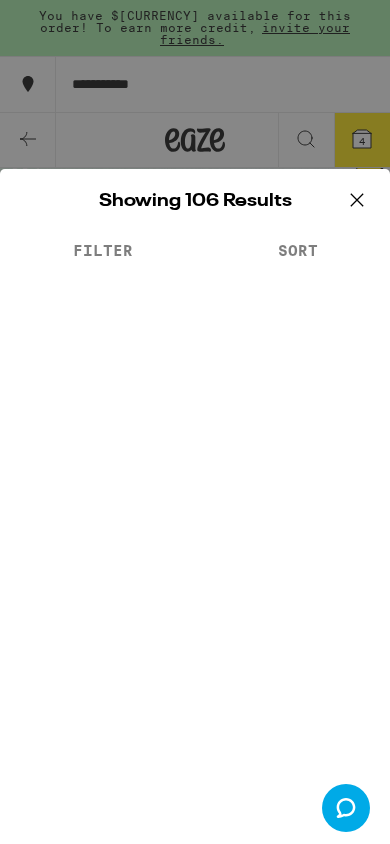click 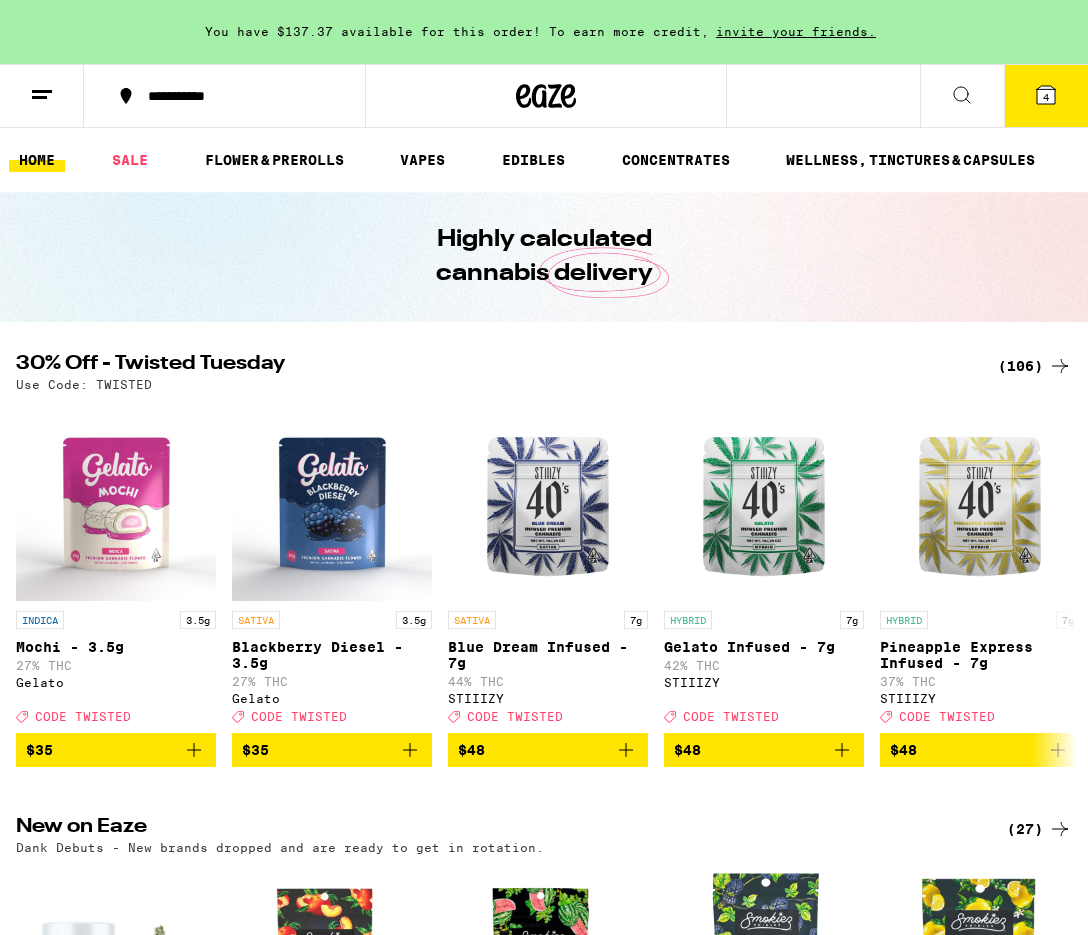 scroll, scrollTop: 0, scrollLeft: 0, axis: both 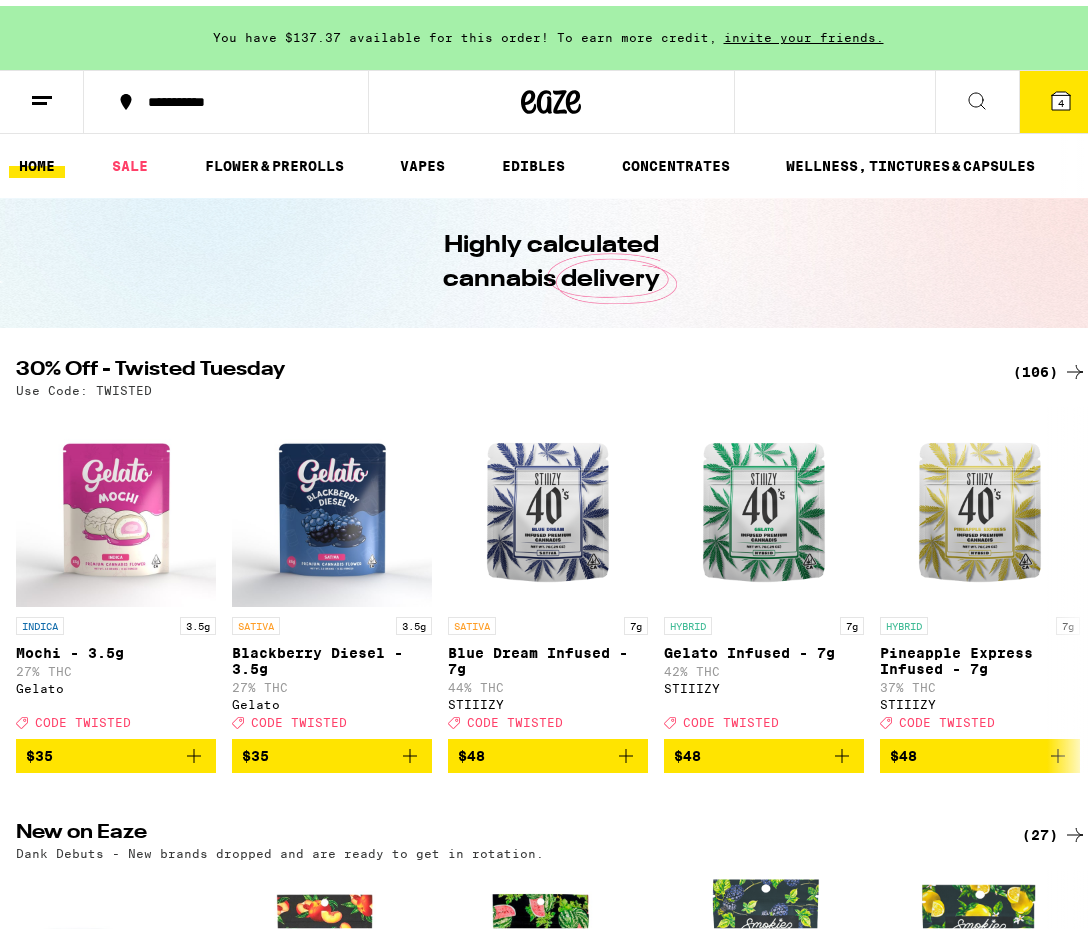 click on "Highly calculated cannabis delivery" at bounding box center [552, 257] 